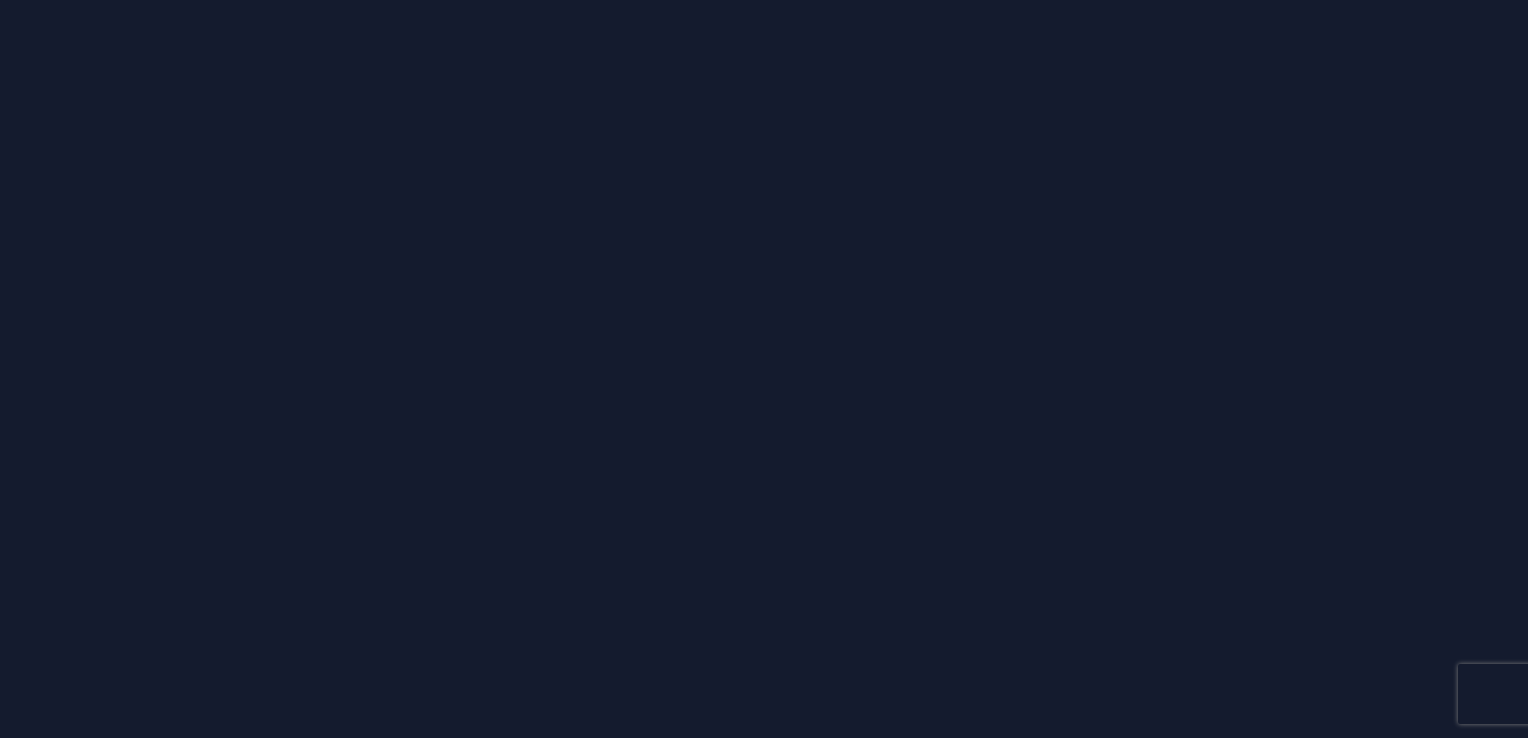 scroll, scrollTop: 0, scrollLeft: 0, axis: both 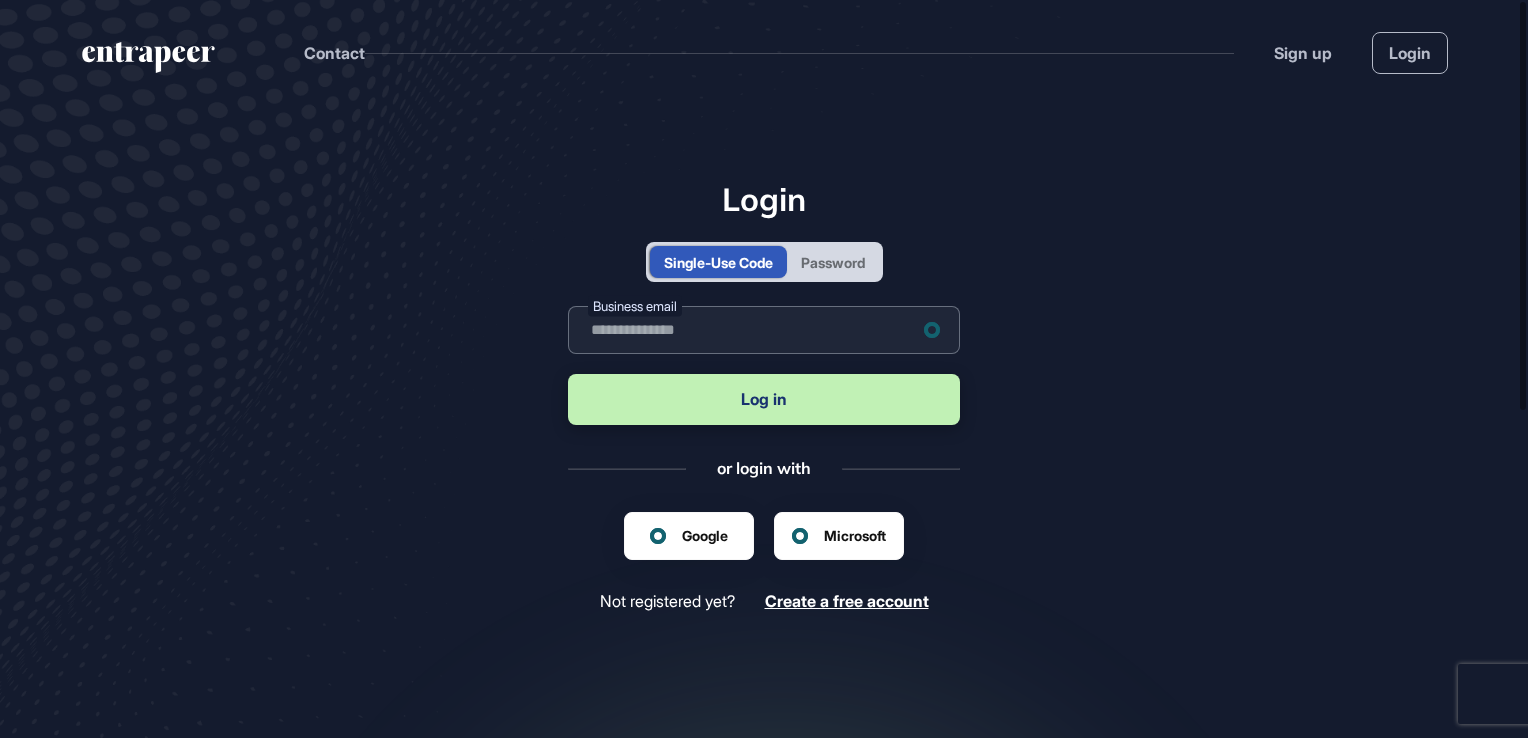 click at bounding box center (764, 330) 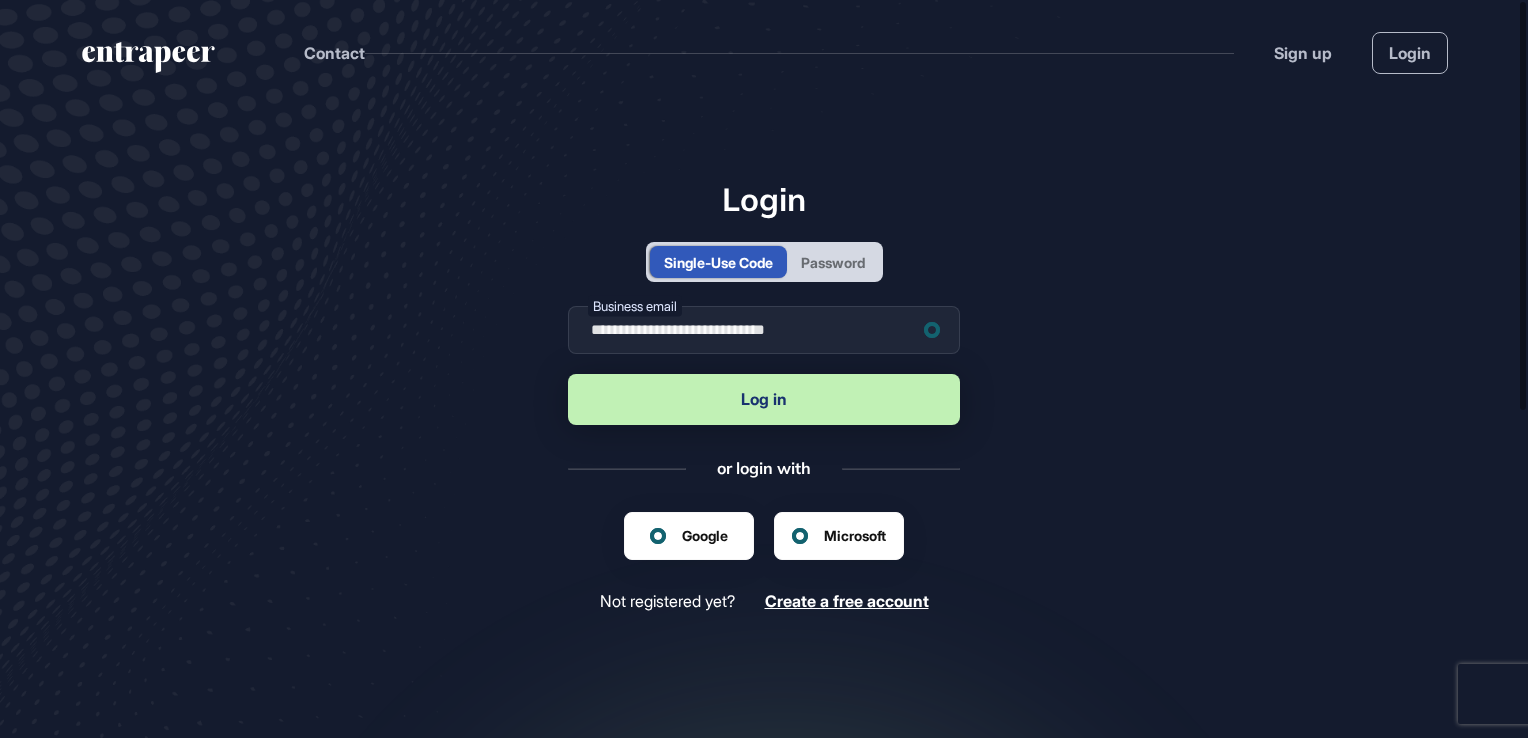 click on "Log in" at bounding box center [764, 399] 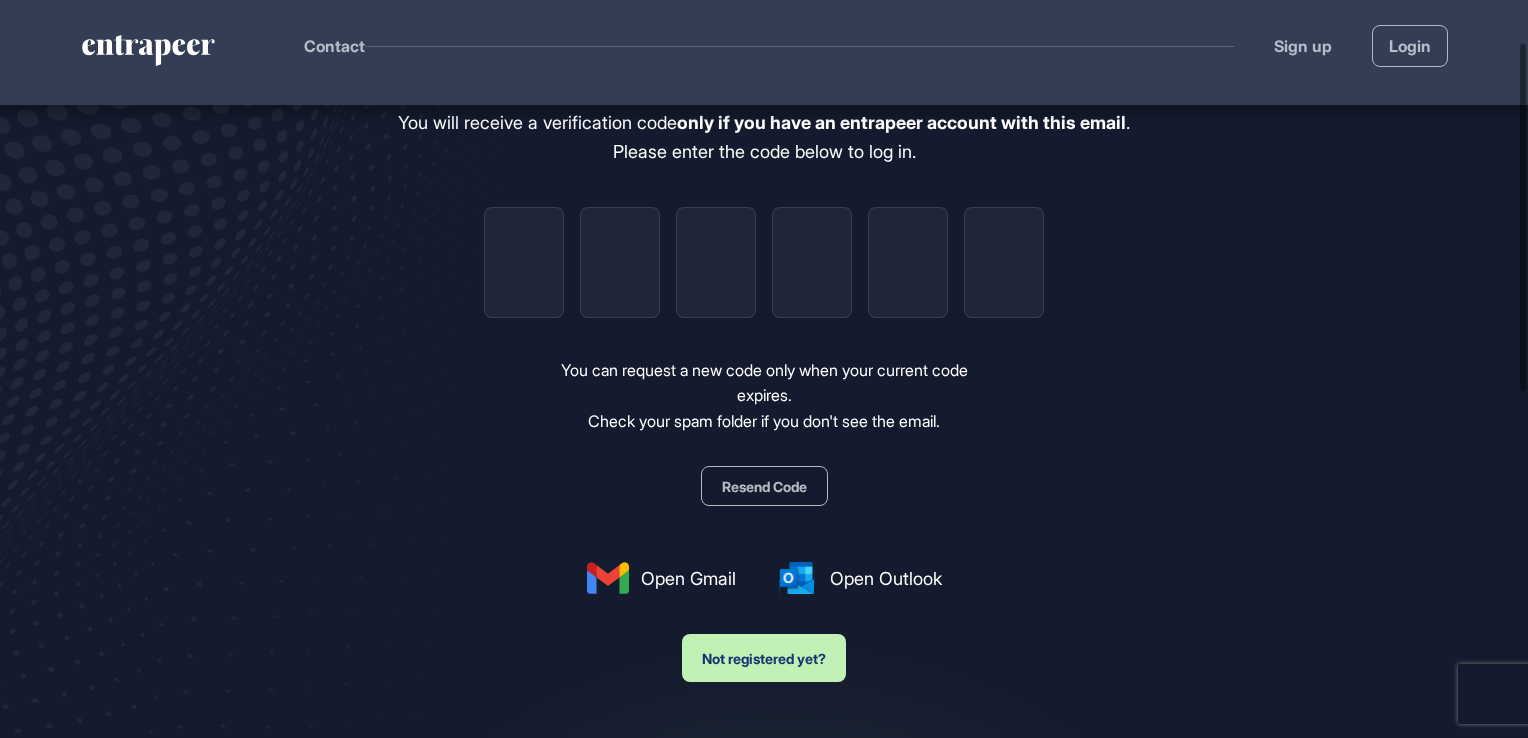 scroll, scrollTop: 0, scrollLeft: 0, axis: both 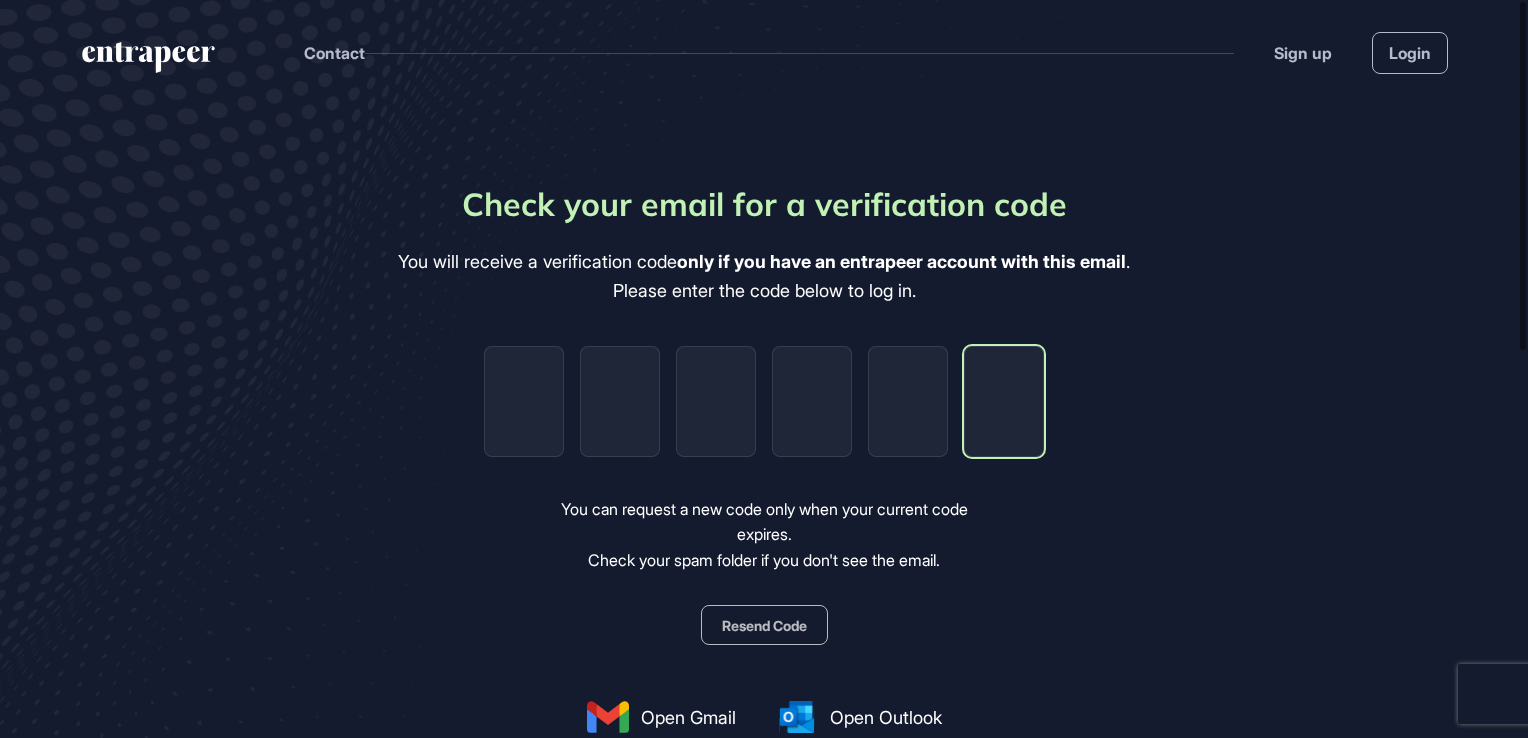 paste on "*" 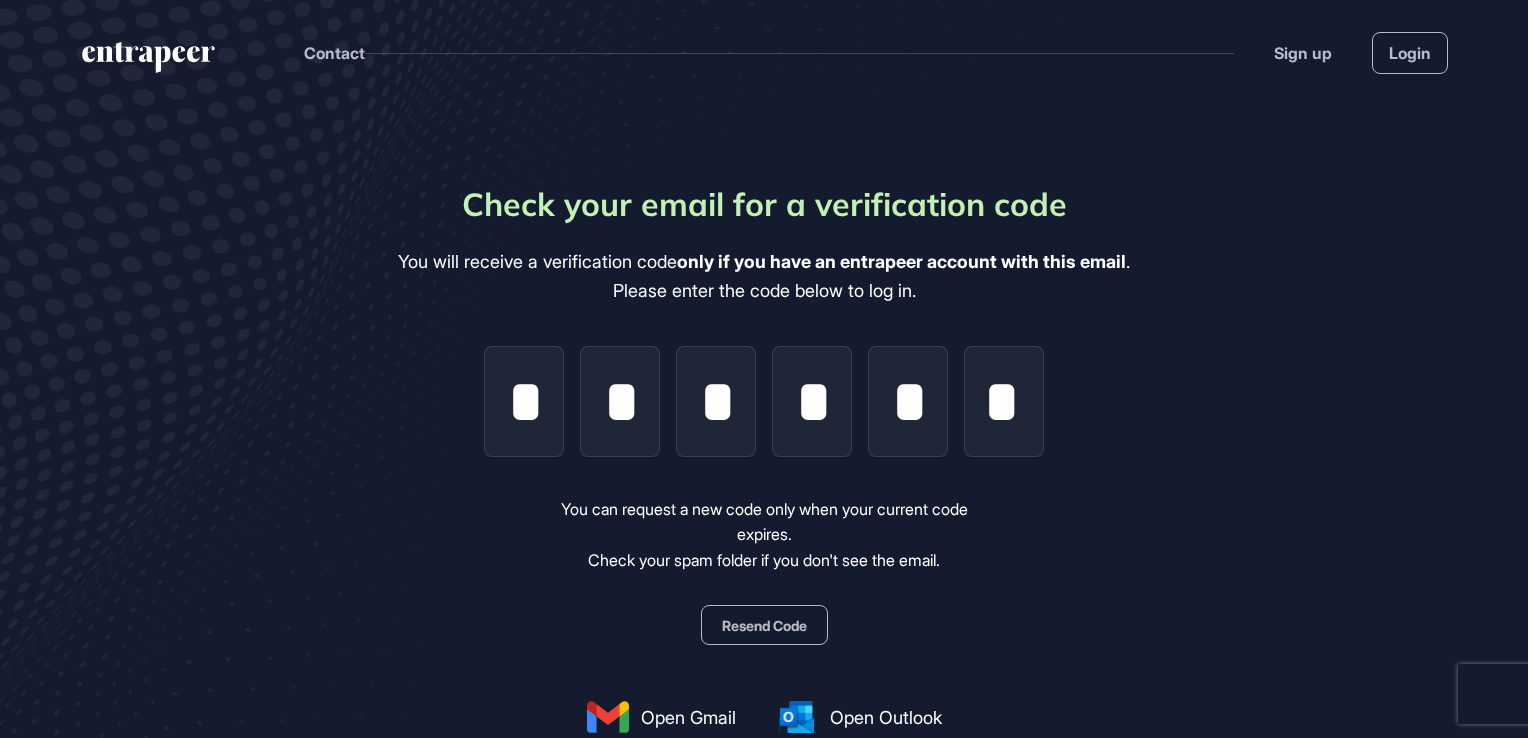 scroll, scrollTop: 0, scrollLeft: 0, axis: both 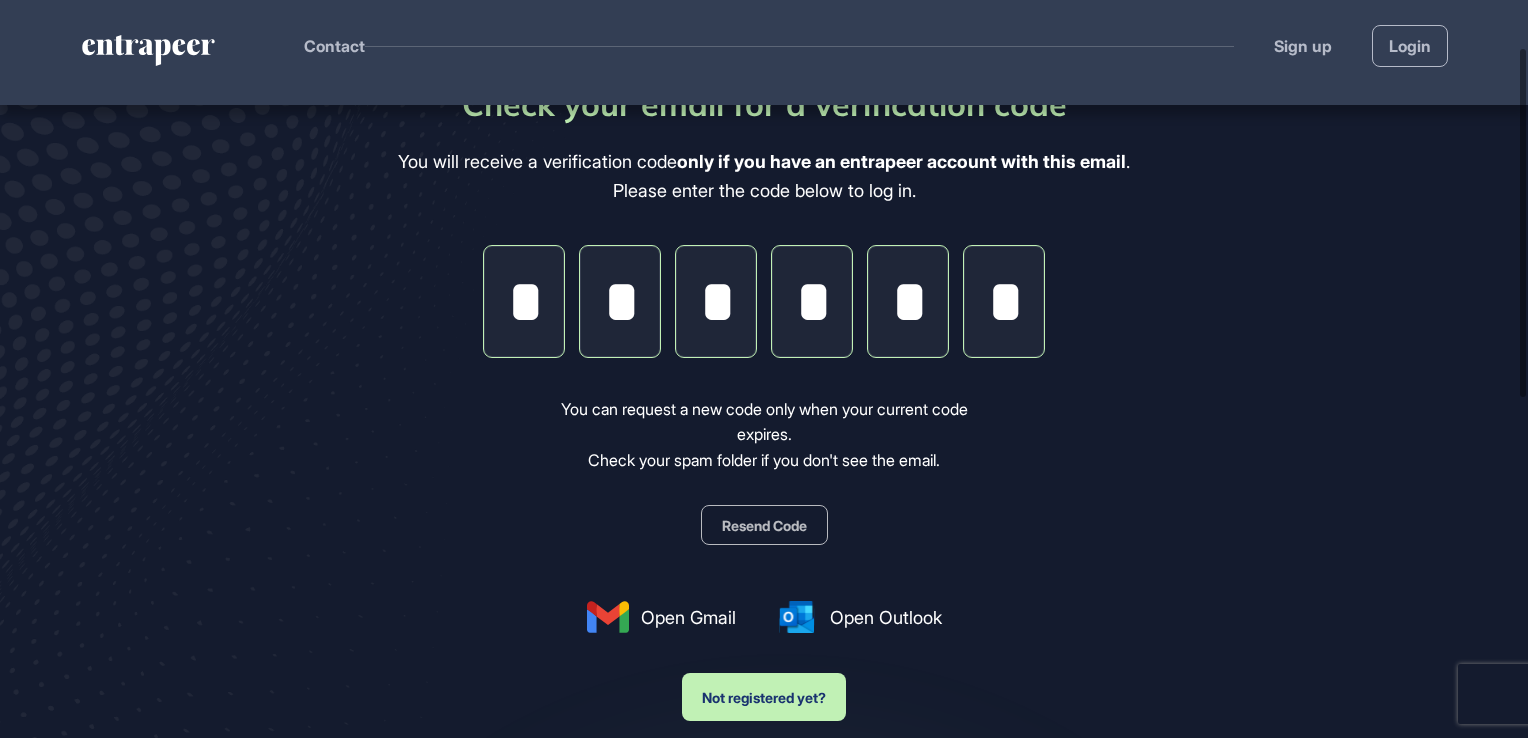 click on "*" 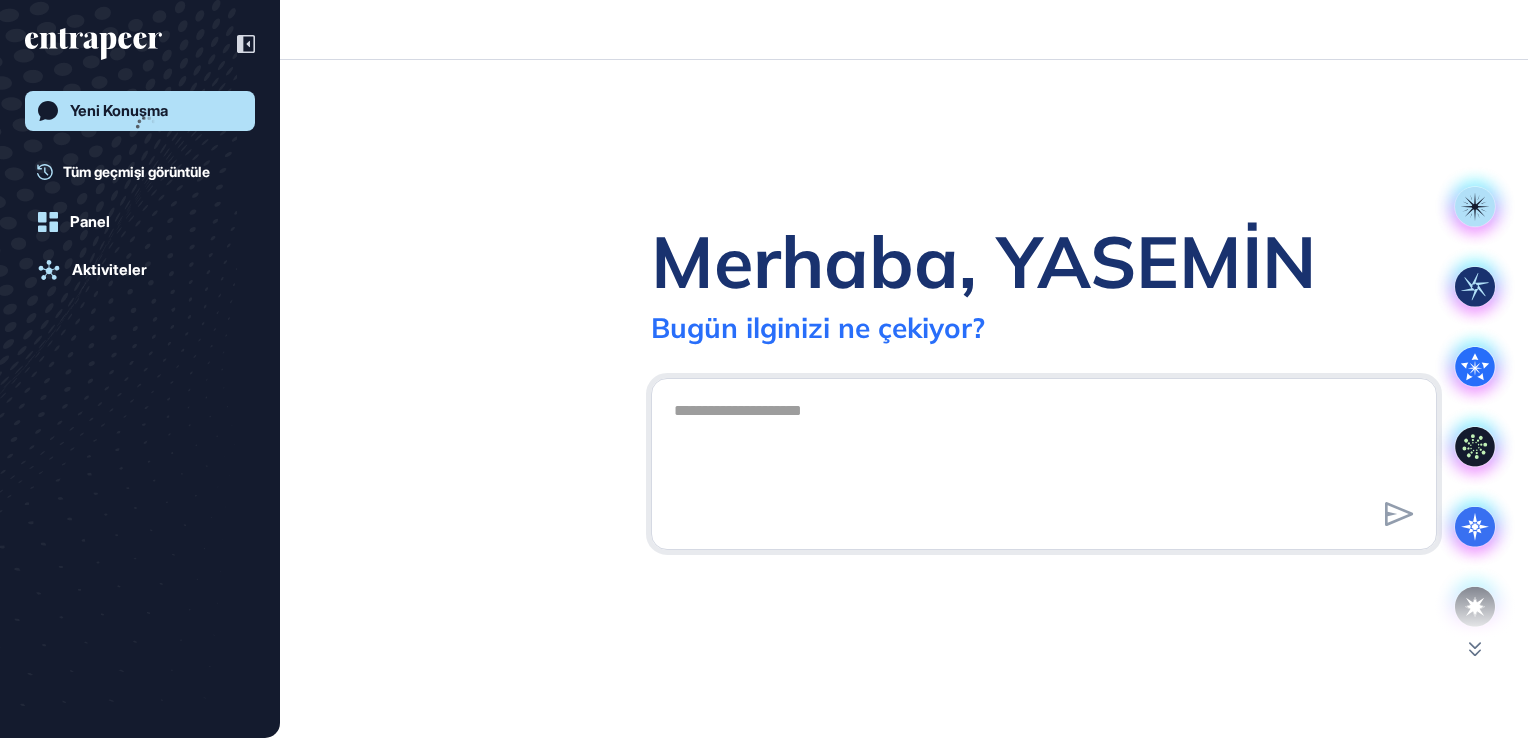 scroll, scrollTop: 738, scrollLeft: 1528, axis: both 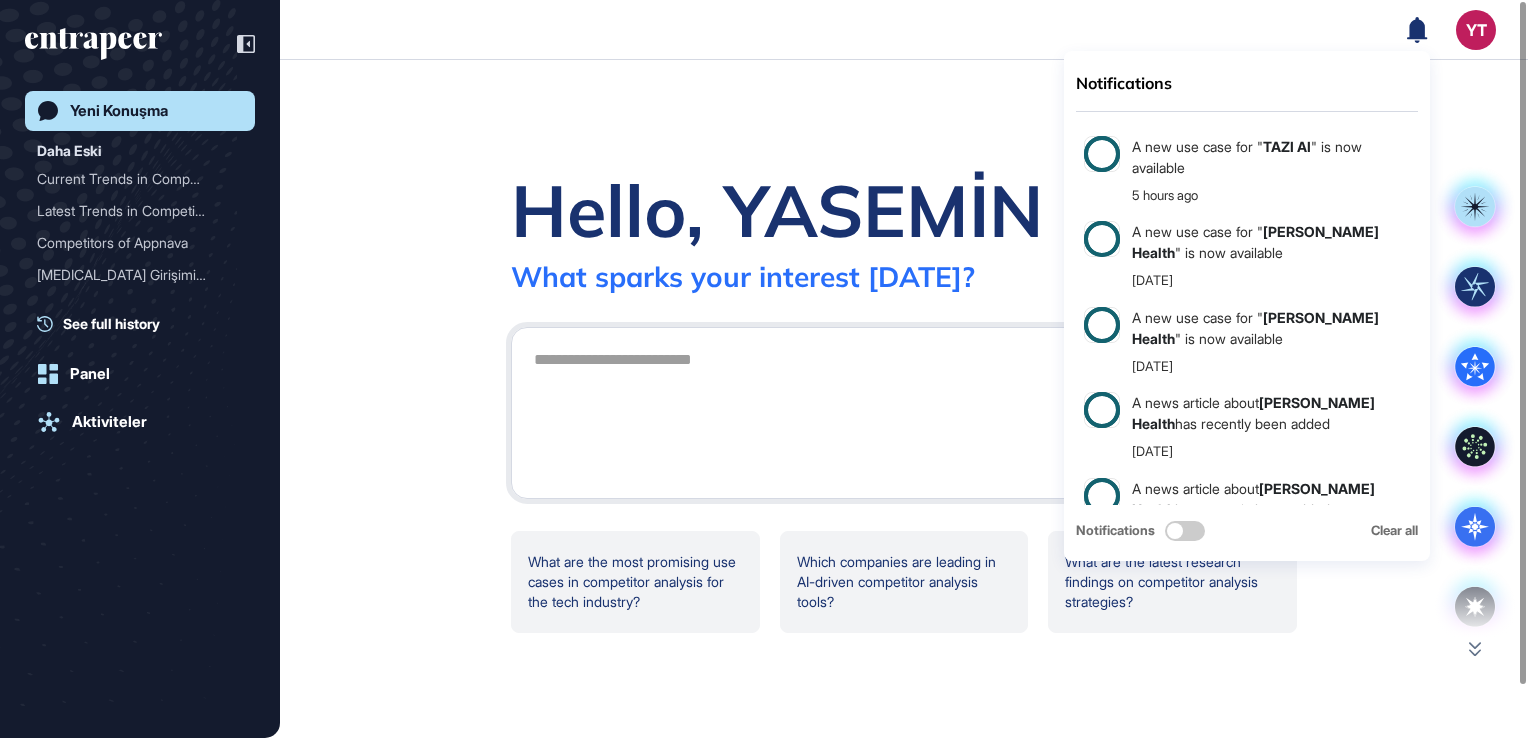 click 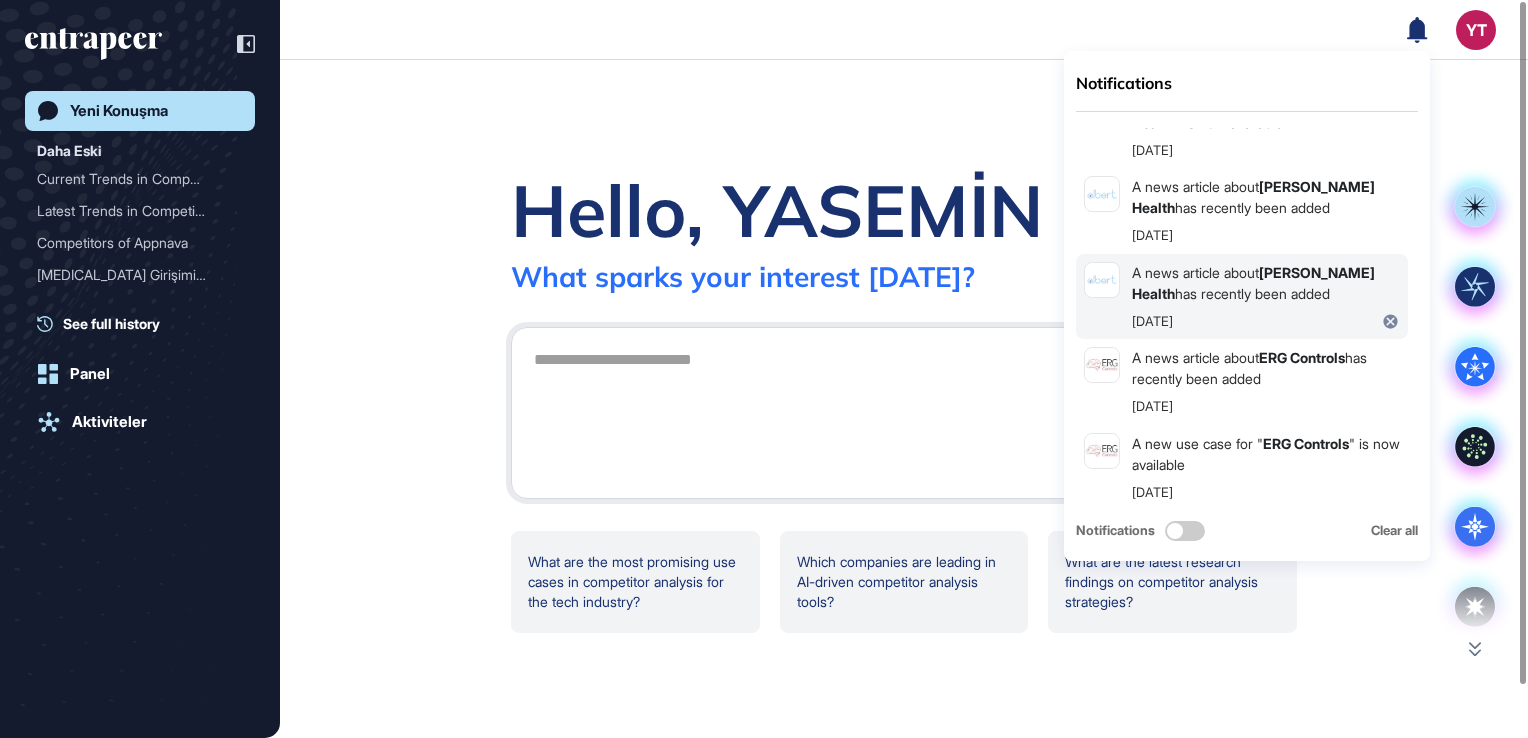 scroll, scrollTop: 221, scrollLeft: 0, axis: vertical 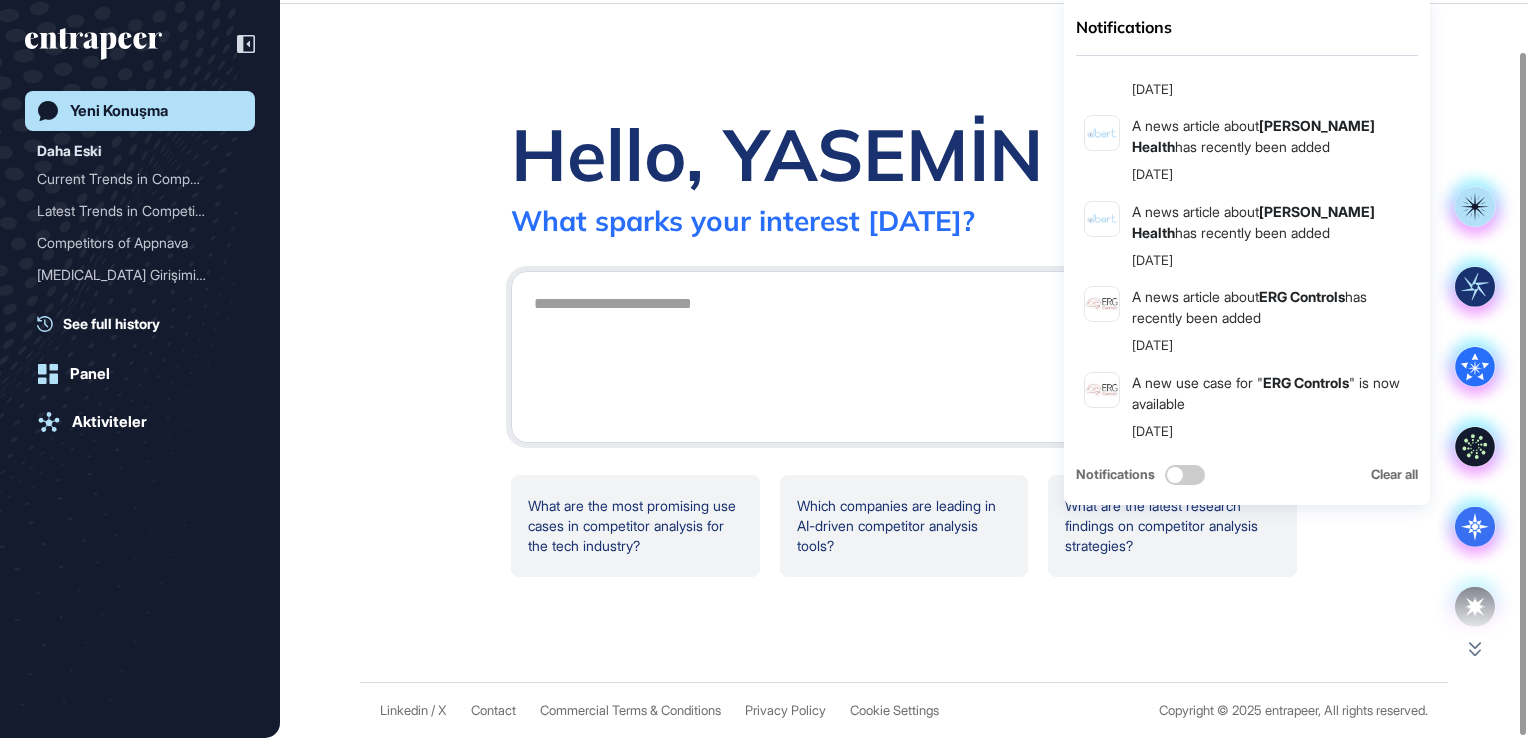 click on "Hello, YASEMİN What sparks your interest [DATE]? What are the most promising use cases in competitor analysis for the tech industry? Which companies are leading in AI-driven competitor analysis tools? What are the latest research findings on competitor analysis strategies?" 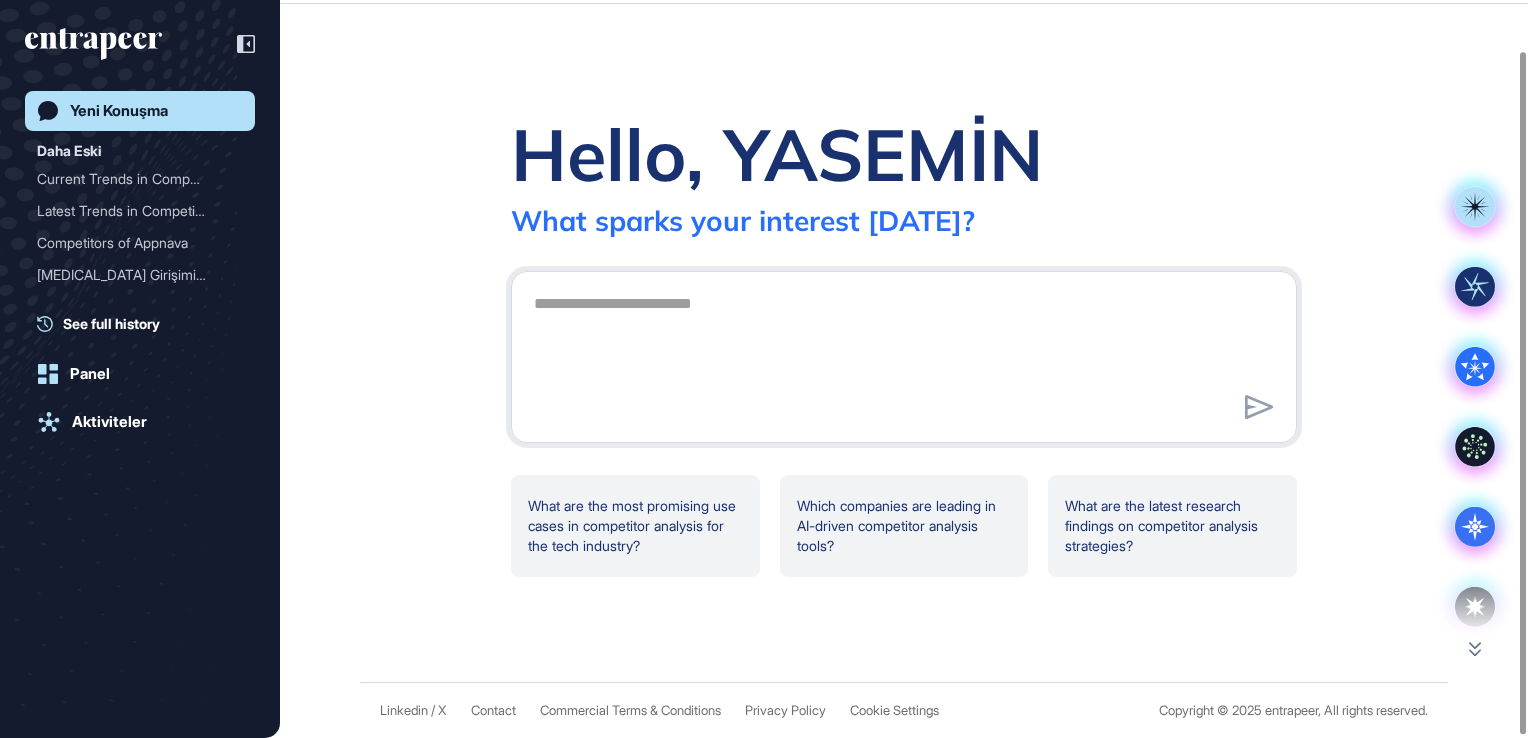 scroll, scrollTop: 55, scrollLeft: 0, axis: vertical 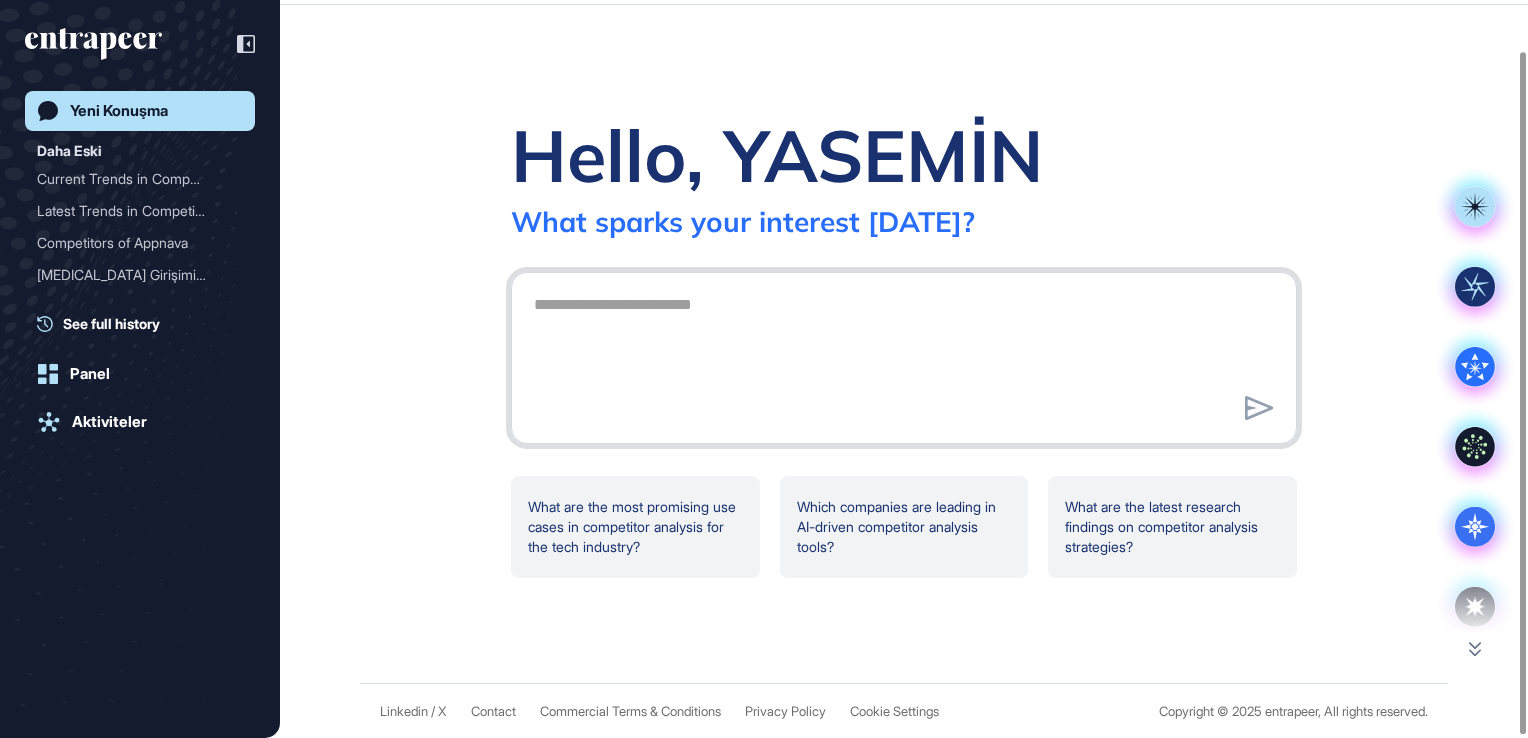 click at bounding box center [904, 355] 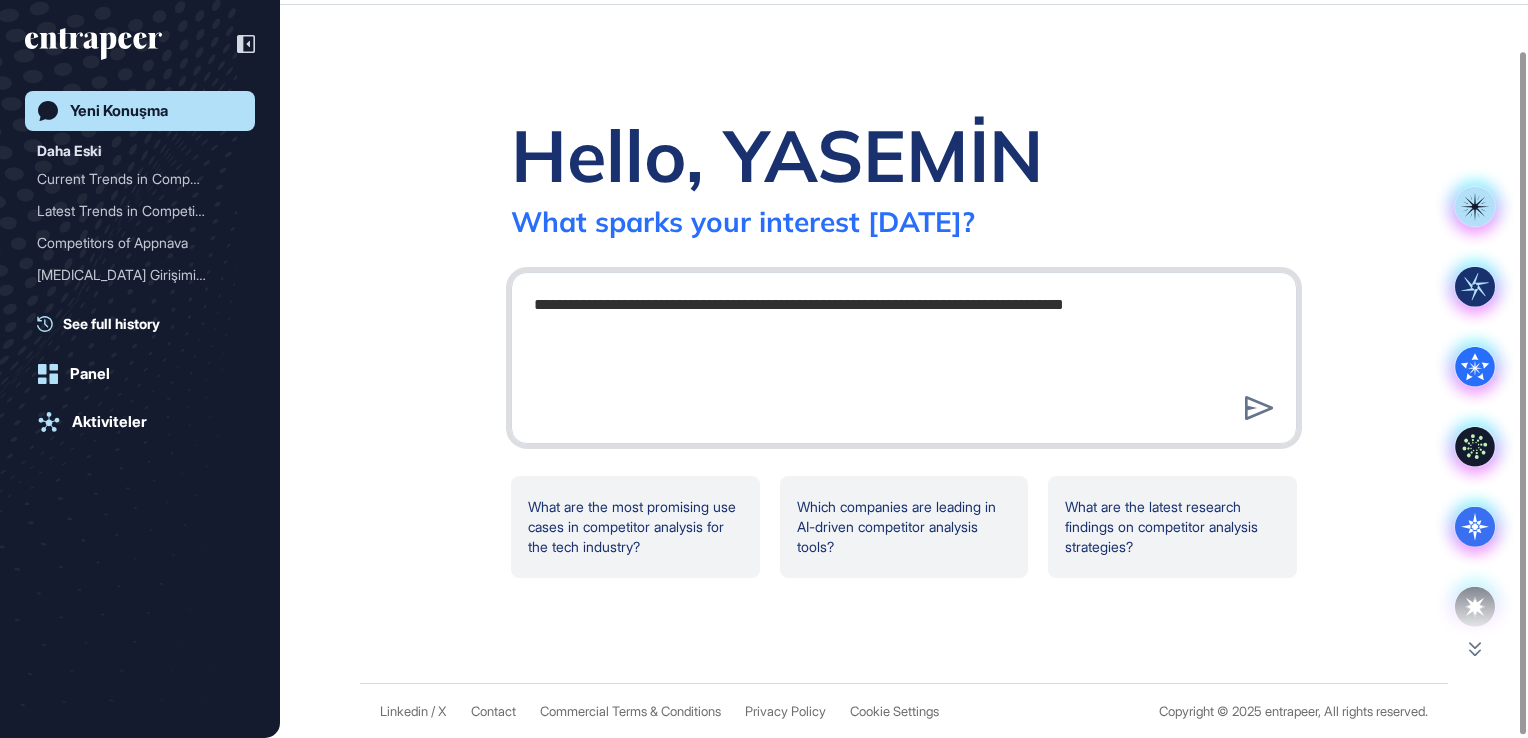 click on "**********" at bounding box center [904, 355] 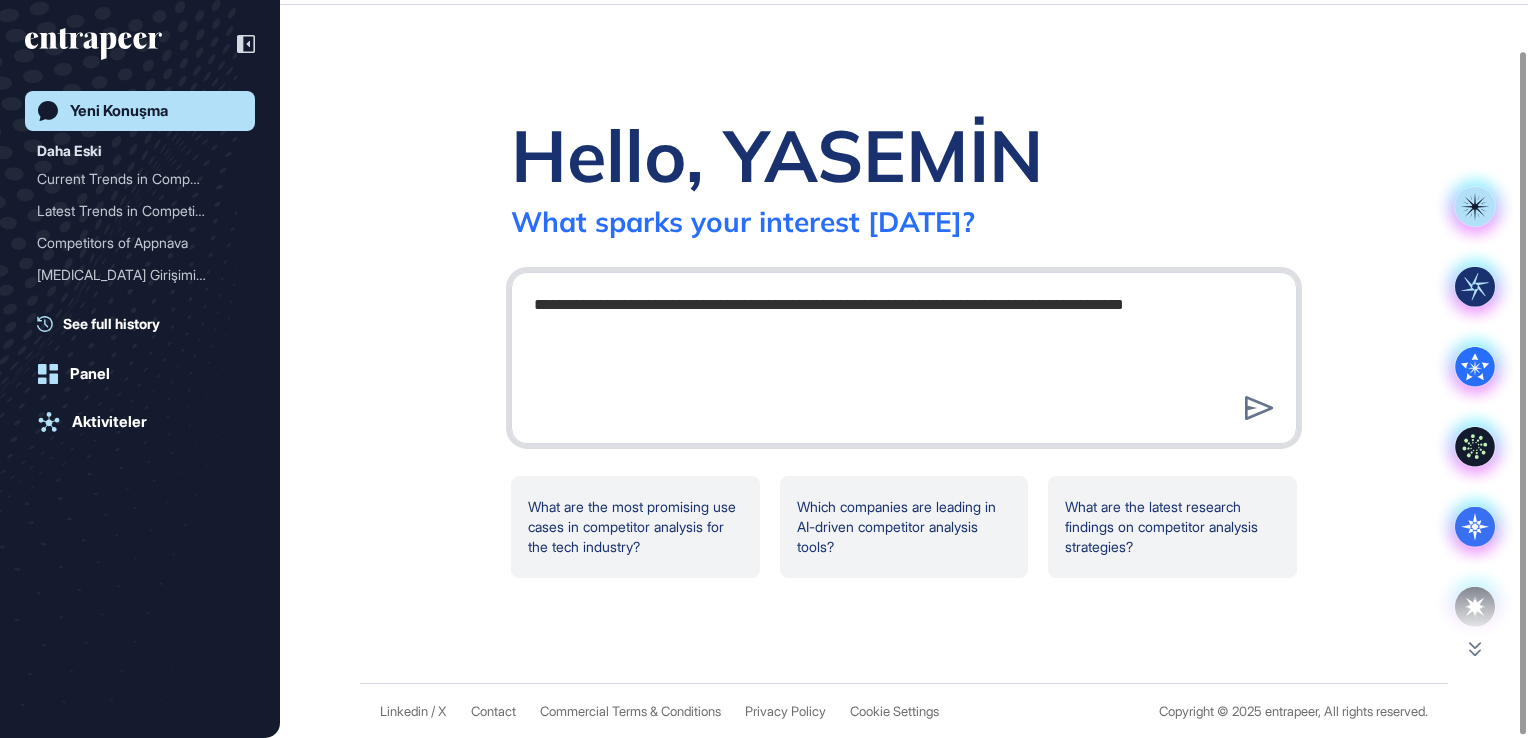 type on "**********" 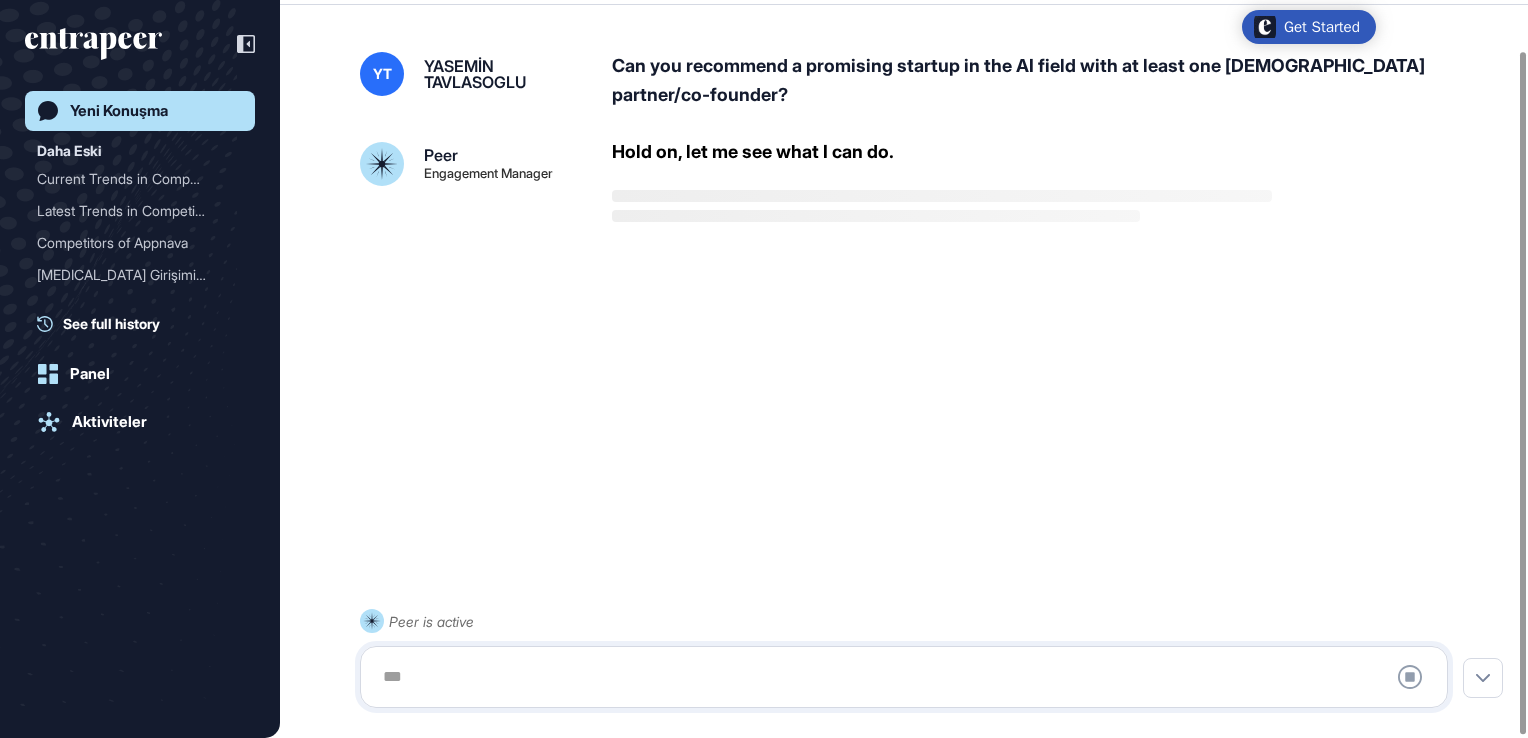 scroll, scrollTop: 56, scrollLeft: 0, axis: vertical 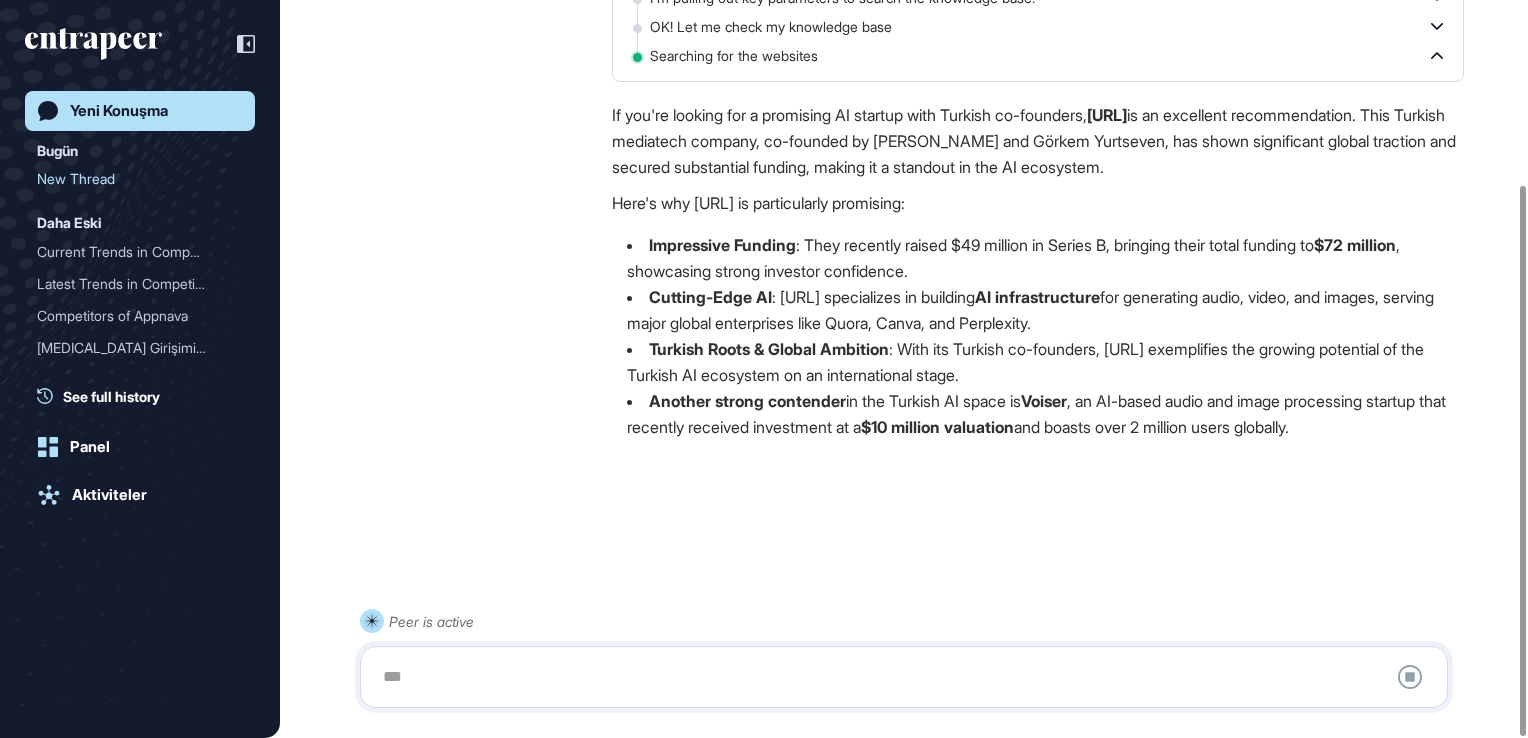 click at bounding box center [904, 677] 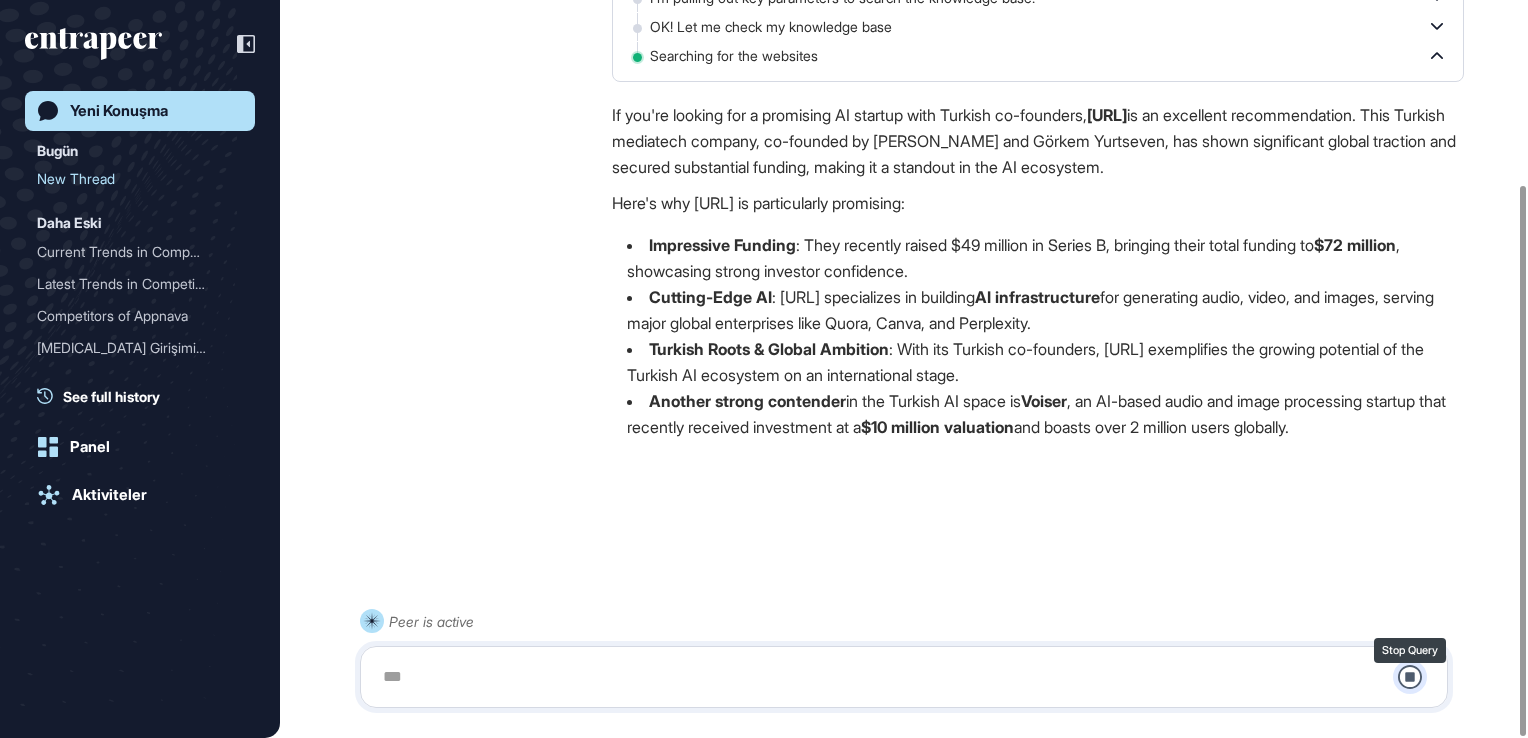click 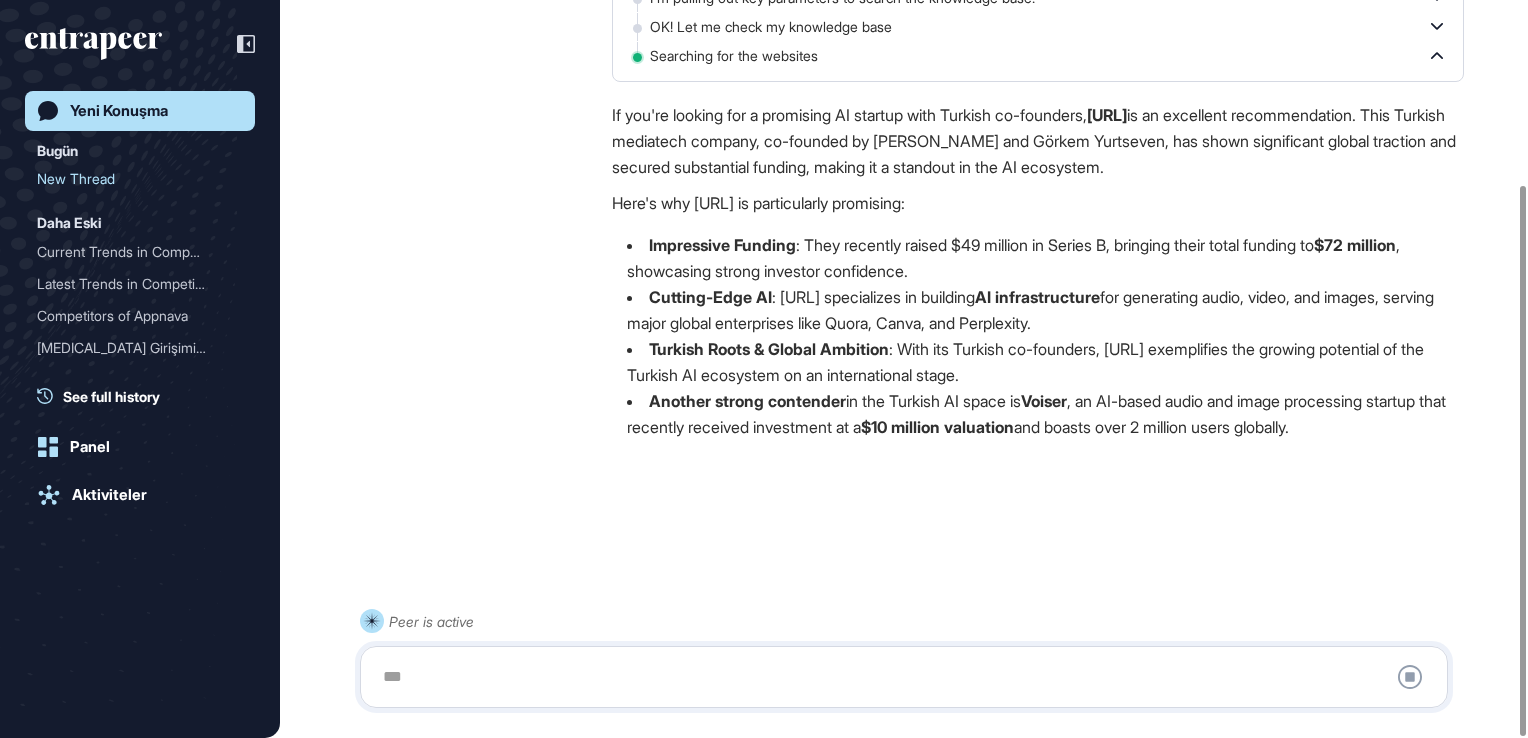 click at bounding box center (904, 677) 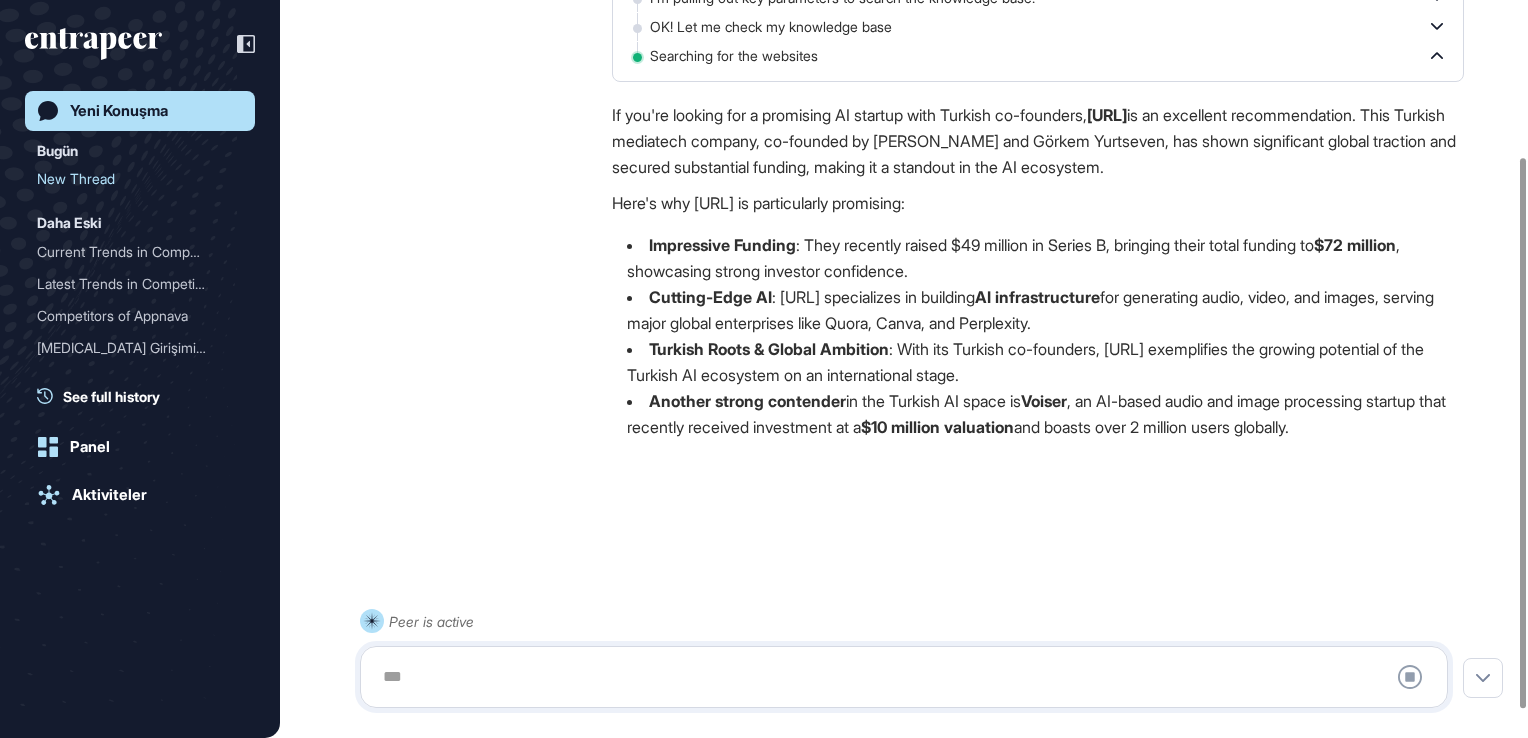 scroll, scrollTop: 0, scrollLeft: 0, axis: both 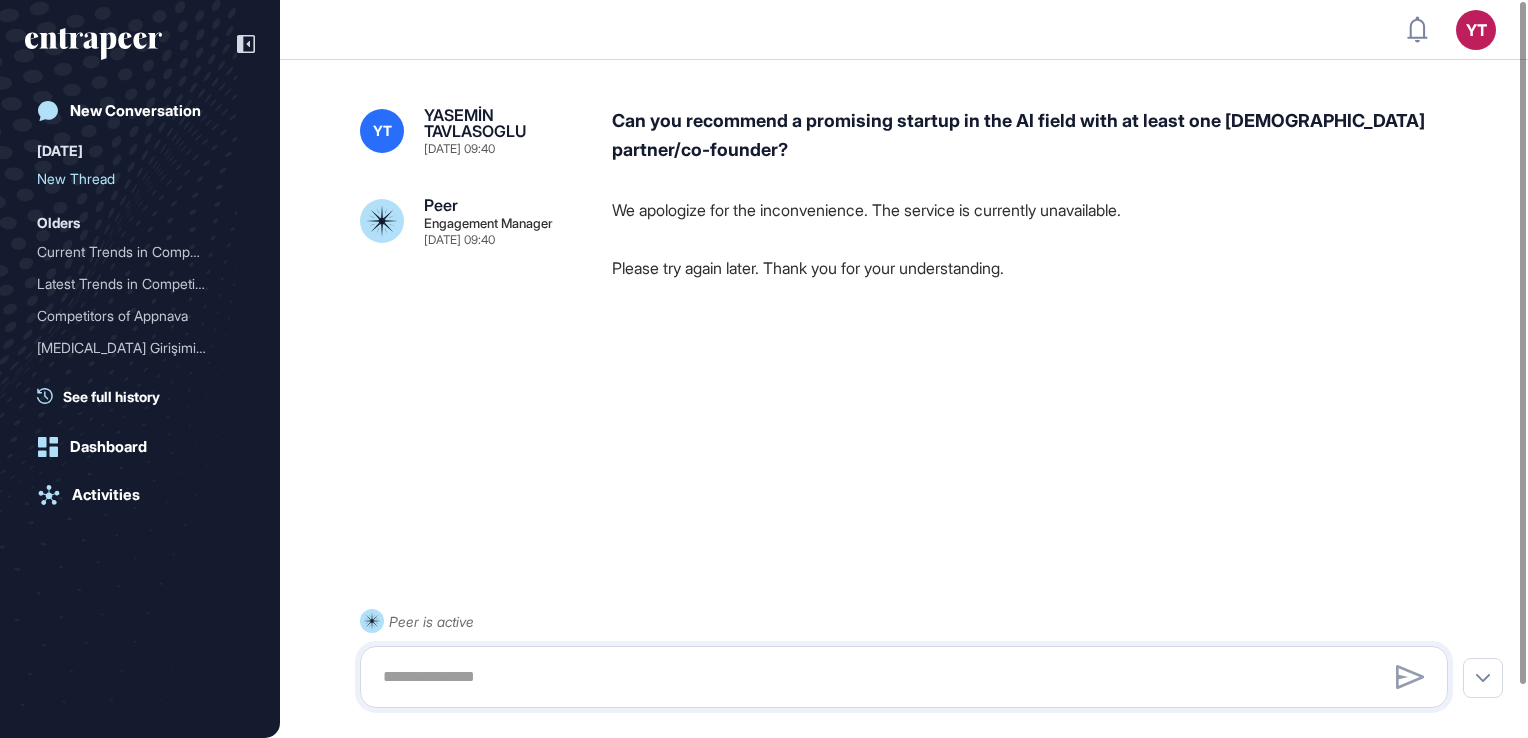 click at bounding box center (904, 677) 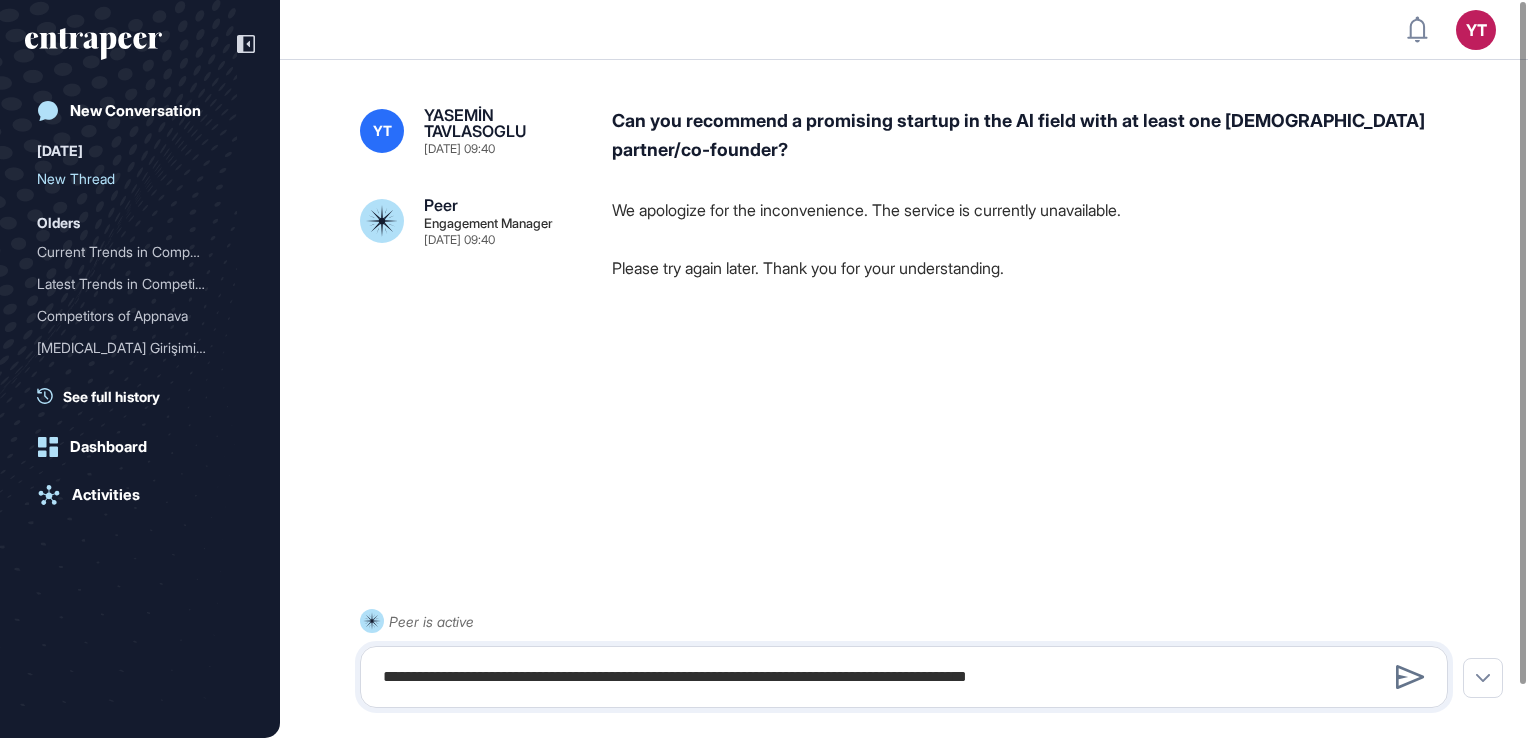 click on "**********" at bounding box center [904, 677] 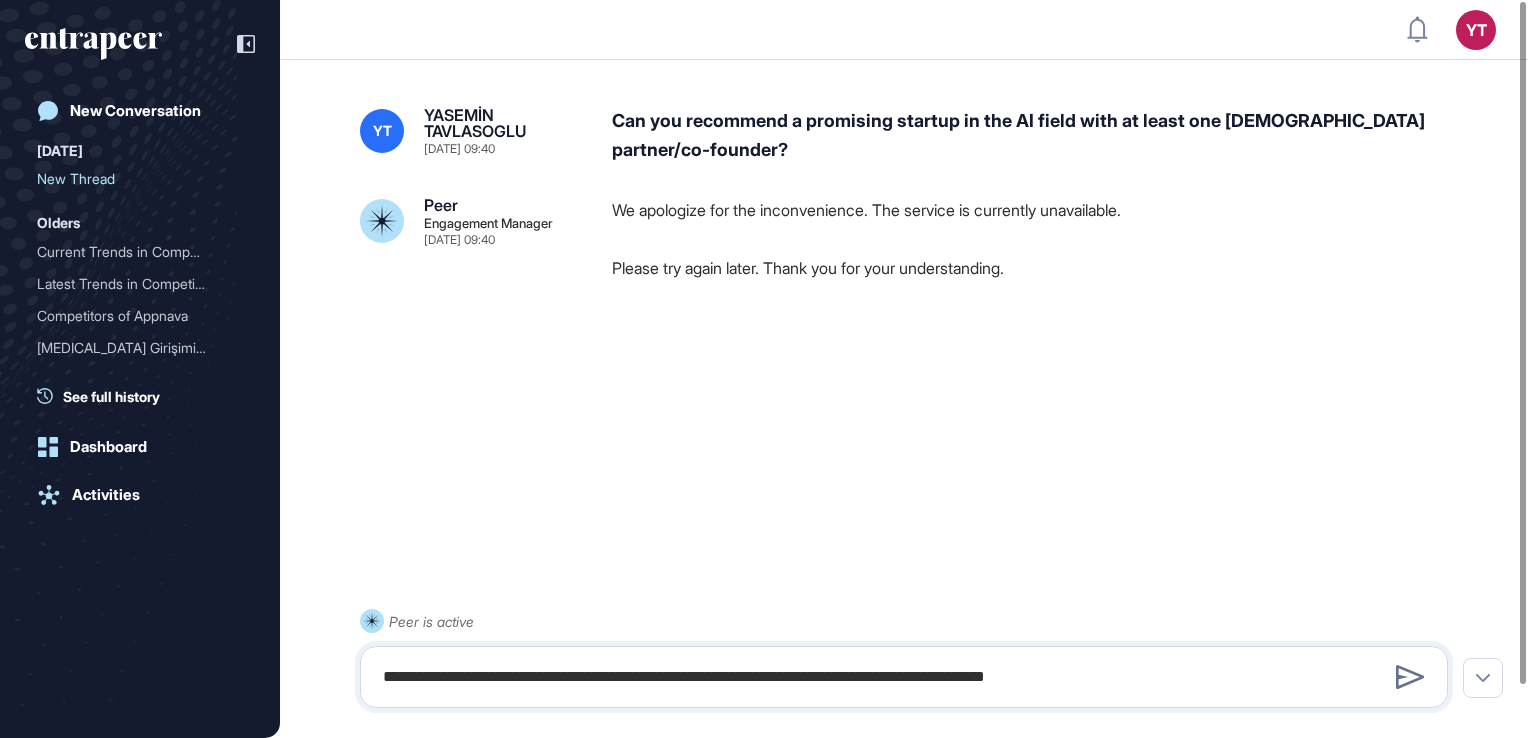 drag, startPoint x: 1096, startPoint y: 673, endPoint x: 1114, endPoint y: 682, distance: 20.12461 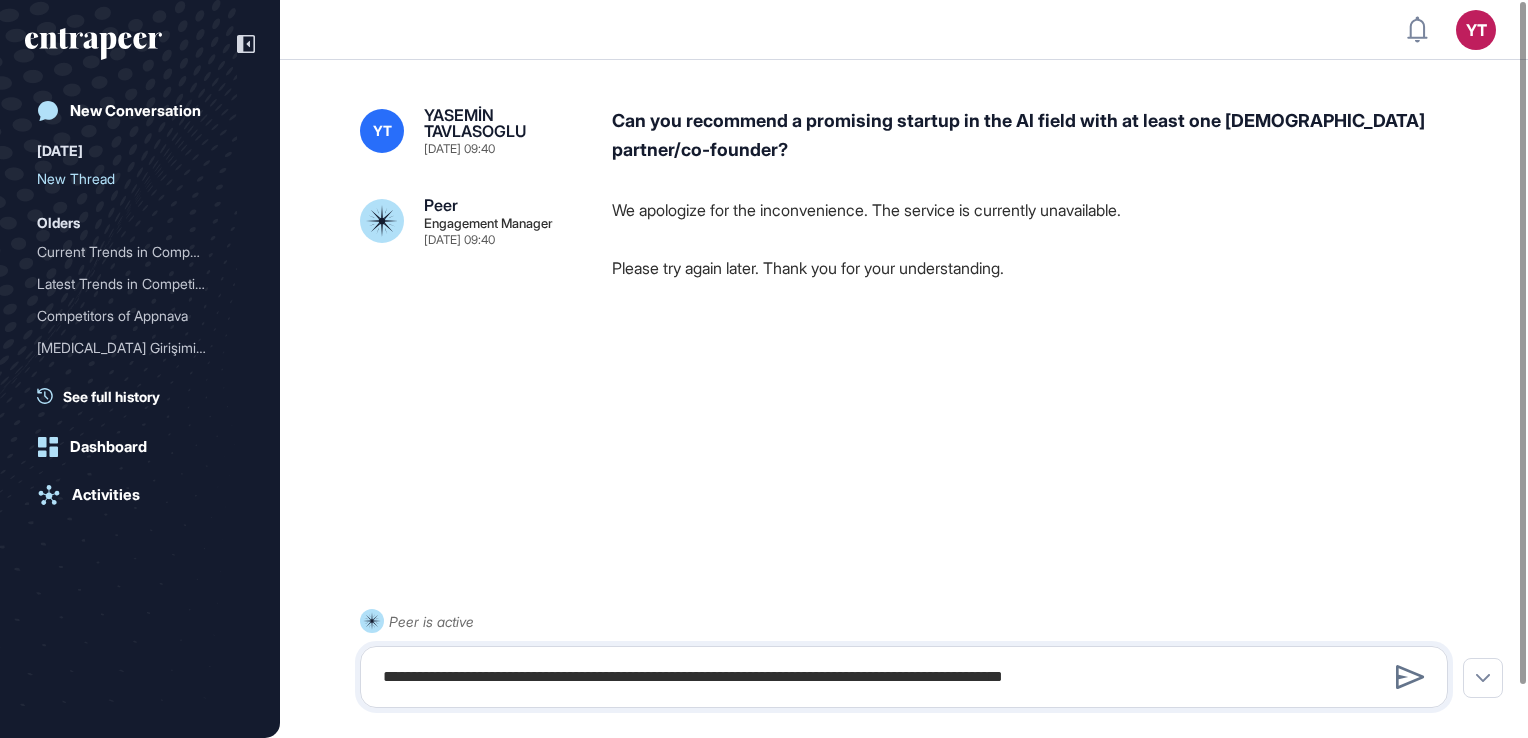 type on "**********" 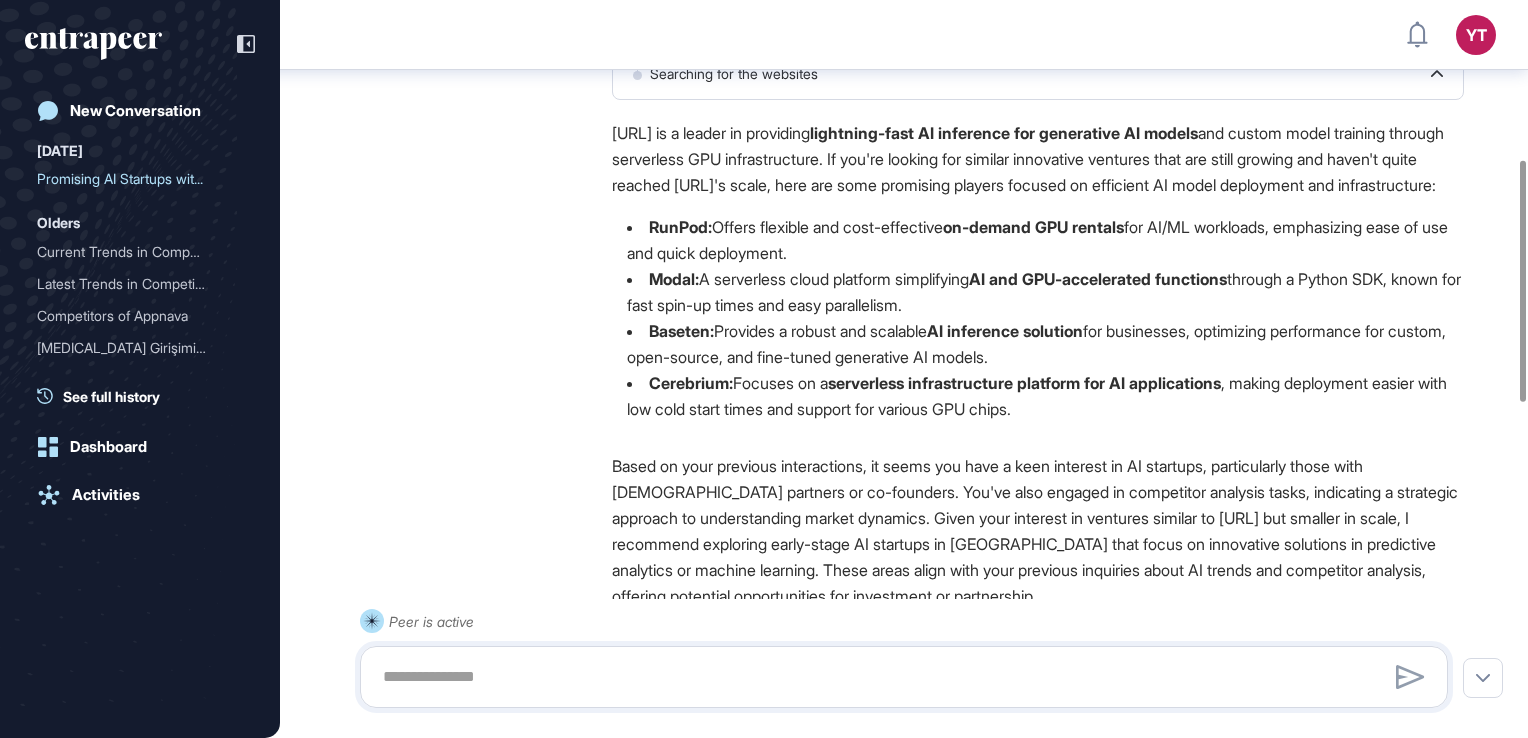 scroll, scrollTop: 410, scrollLeft: 0, axis: vertical 